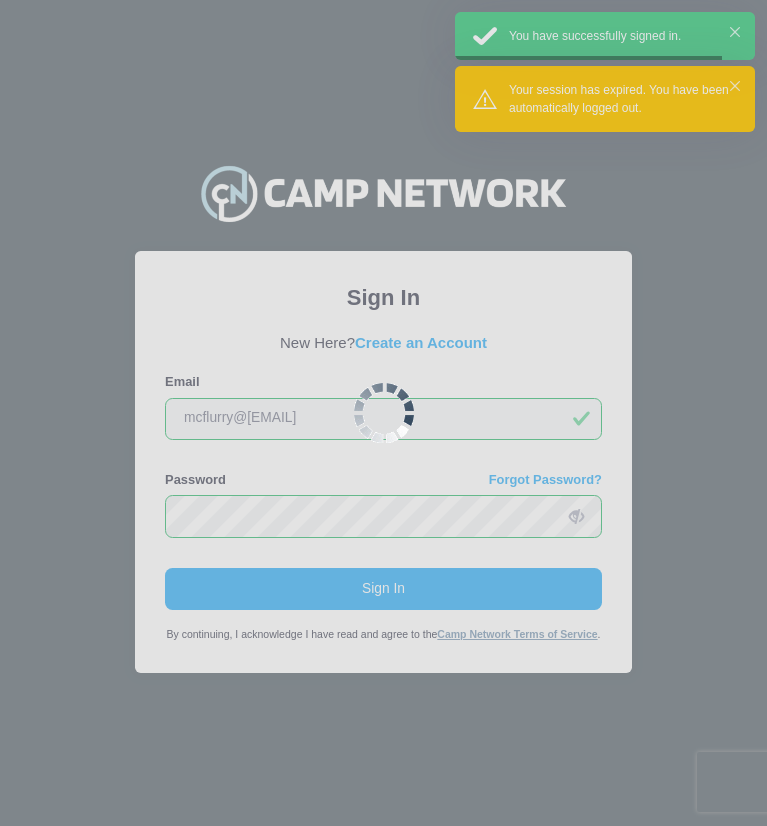 scroll, scrollTop: 0, scrollLeft: 0, axis: both 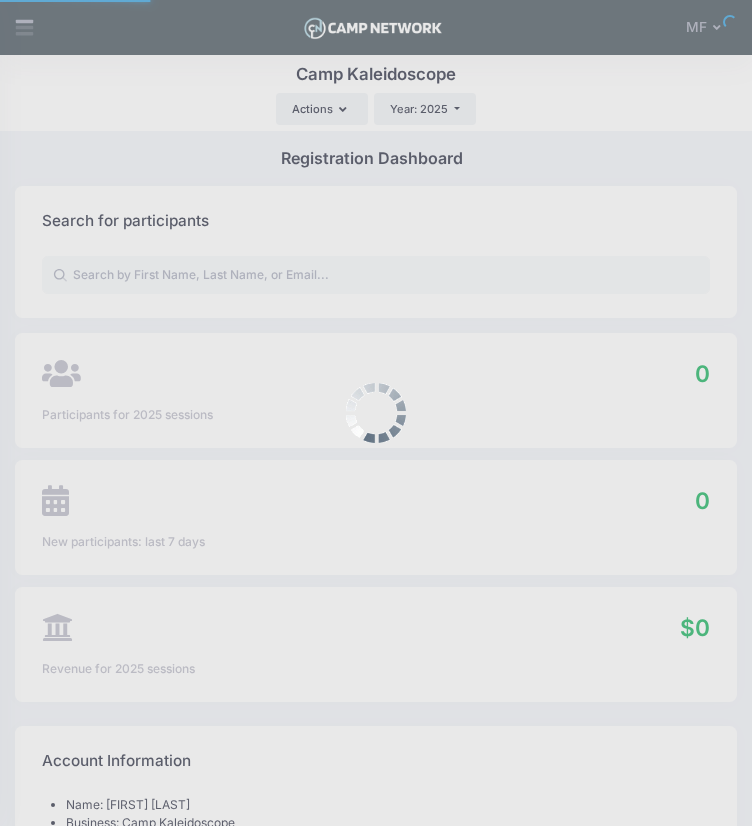 select 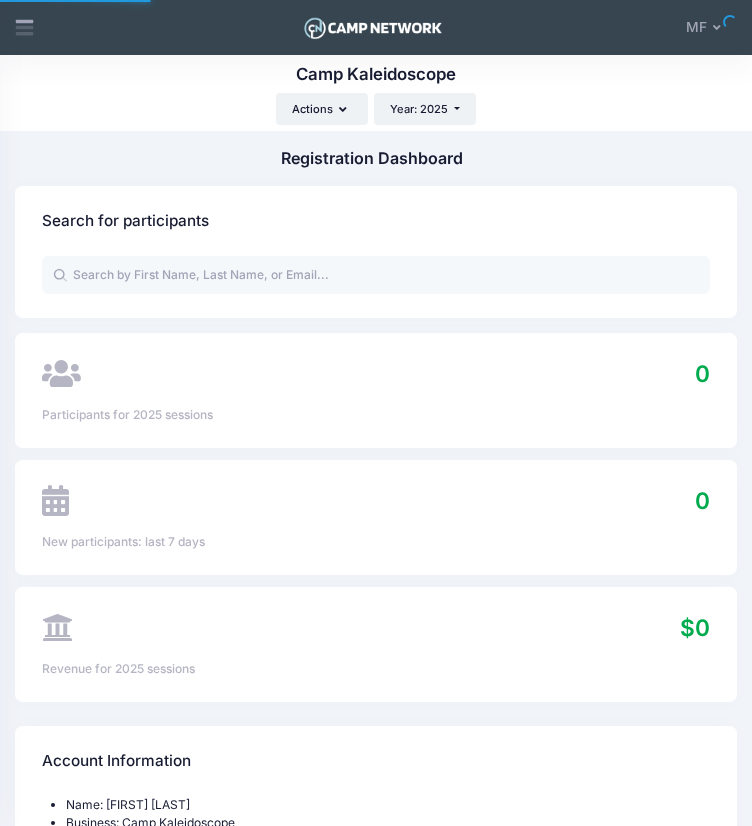 scroll, scrollTop: 0, scrollLeft: 0, axis: both 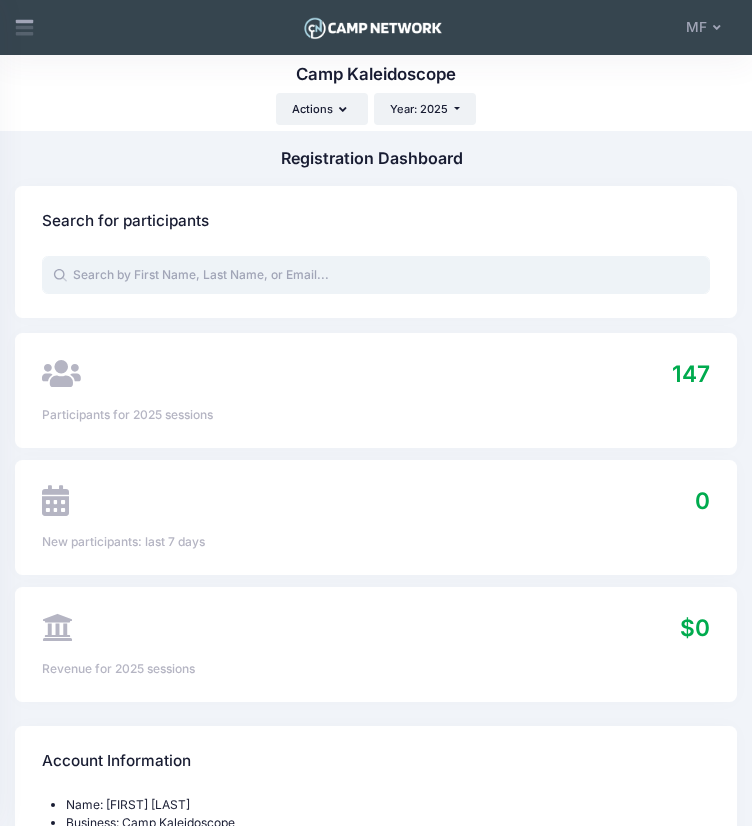 click at bounding box center [376, 275] 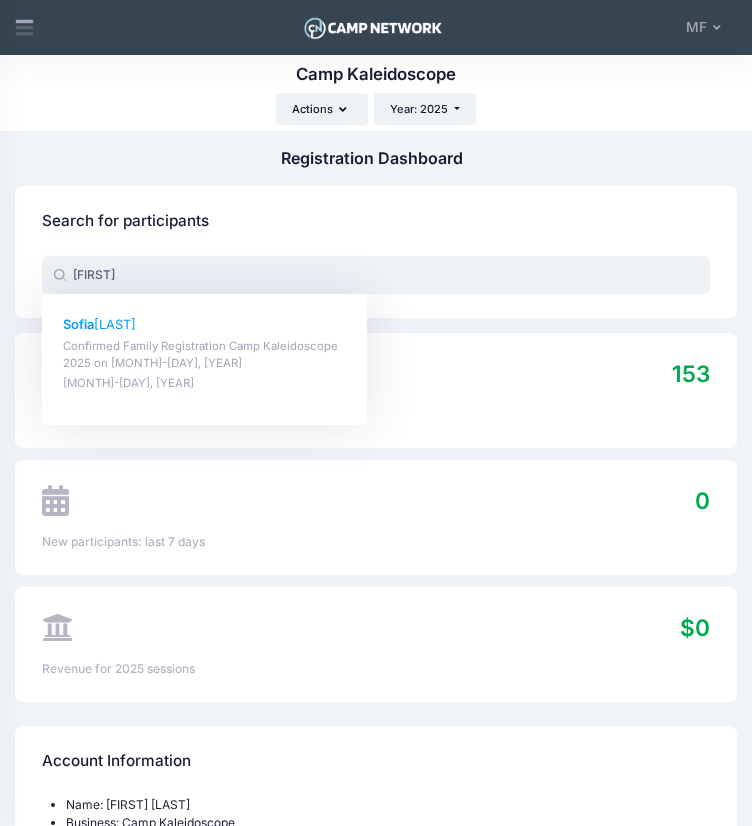 click on "Confirmed Family Registration Camp Kaleidoscope 2025 on [MONTH]-[DAY], [YEAR]" at bounding box center [204, 355] 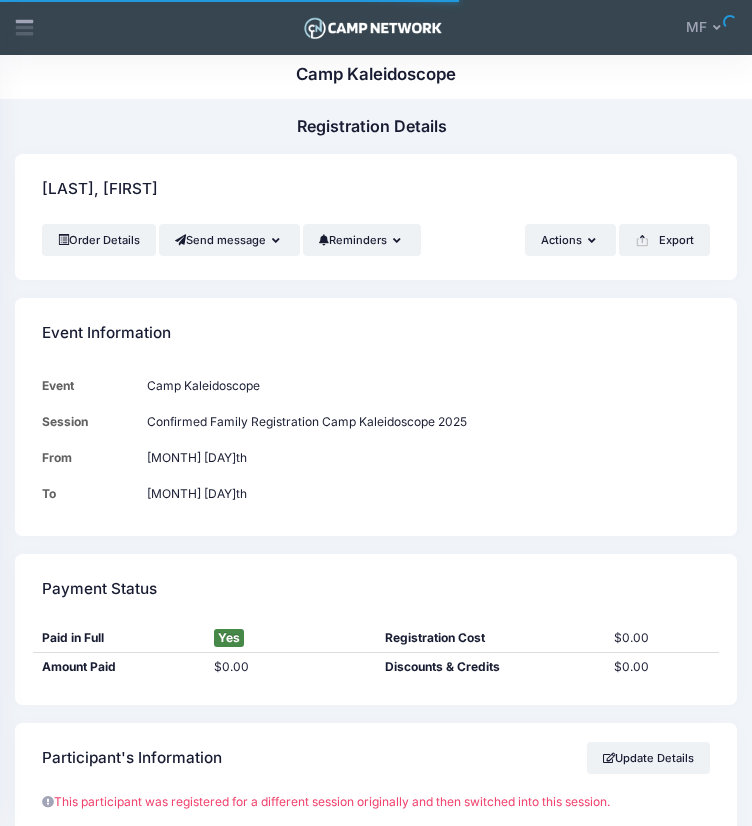 scroll, scrollTop: 0, scrollLeft: 0, axis: both 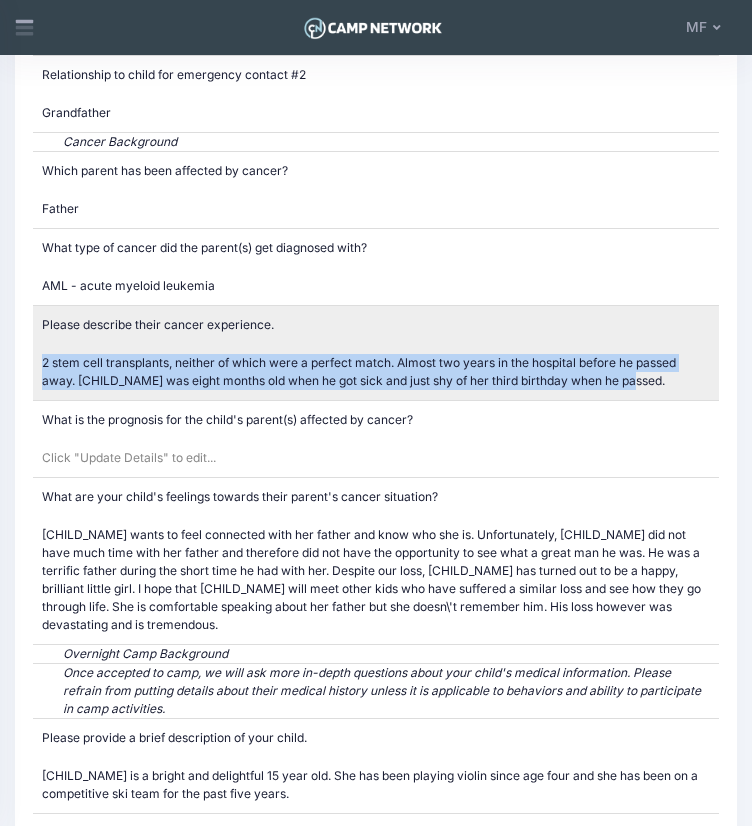 drag, startPoint x: 49, startPoint y: 369, endPoint x: 634, endPoint y: 400, distance: 585.8208 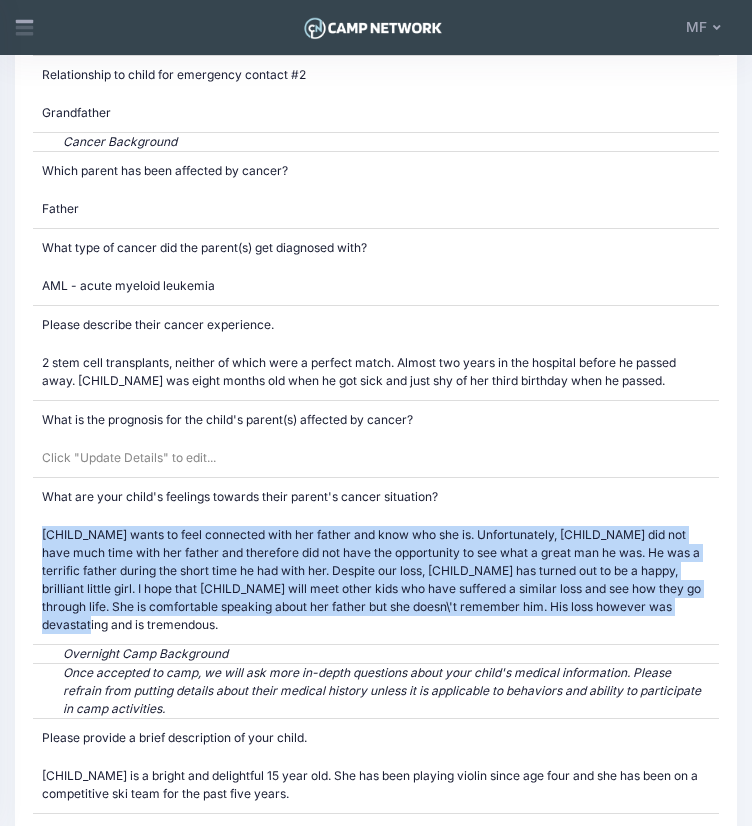 drag, startPoint x: 50, startPoint y: 541, endPoint x: 727, endPoint y: 620, distance: 681.59375 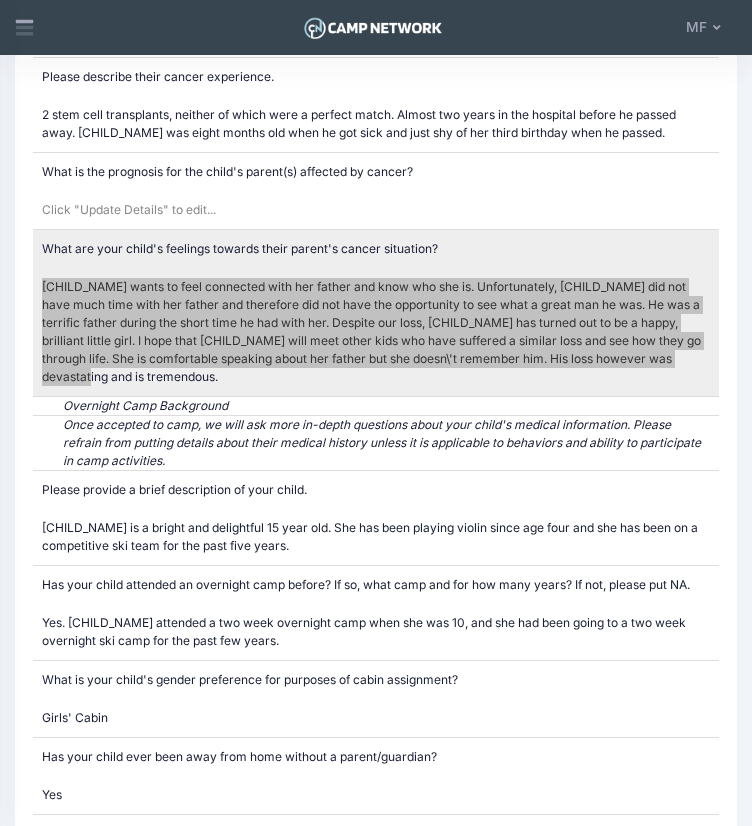 scroll, scrollTop: 4316, scrollLeft: 0, axis: vertical 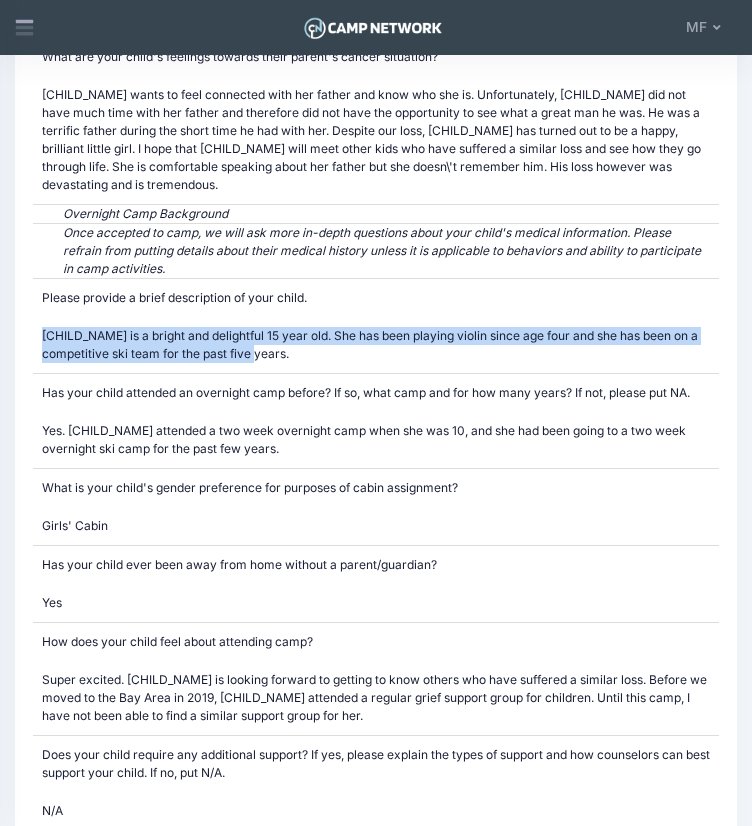 drag, startPoint x: 306, startPoint y: 340, endPoint x: 31, endPoint y: 317, distance: 275.96014 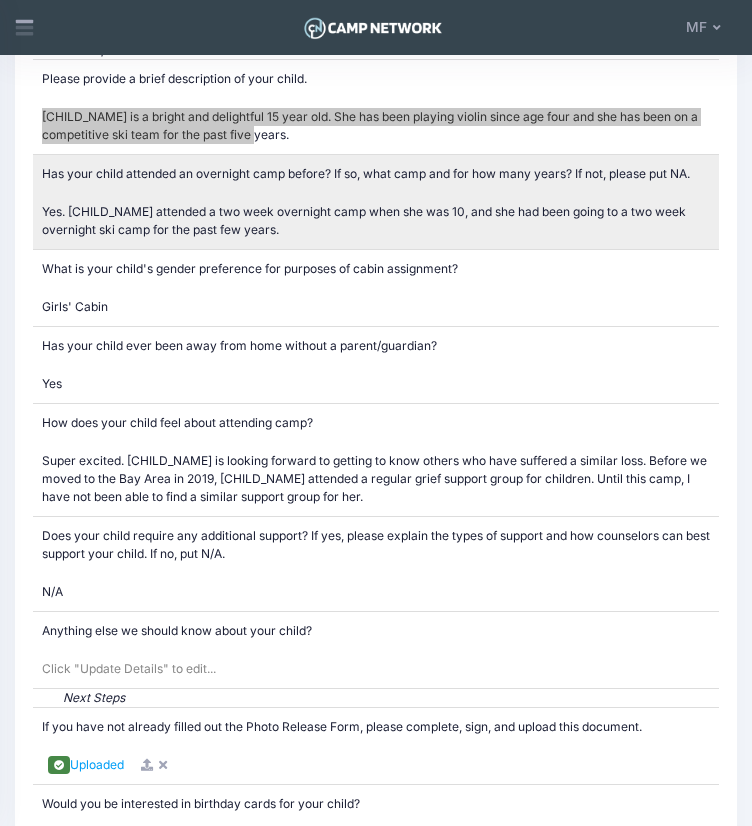 scroll, scrollTop: 4600, scrollLeft: 0, axis: vertical 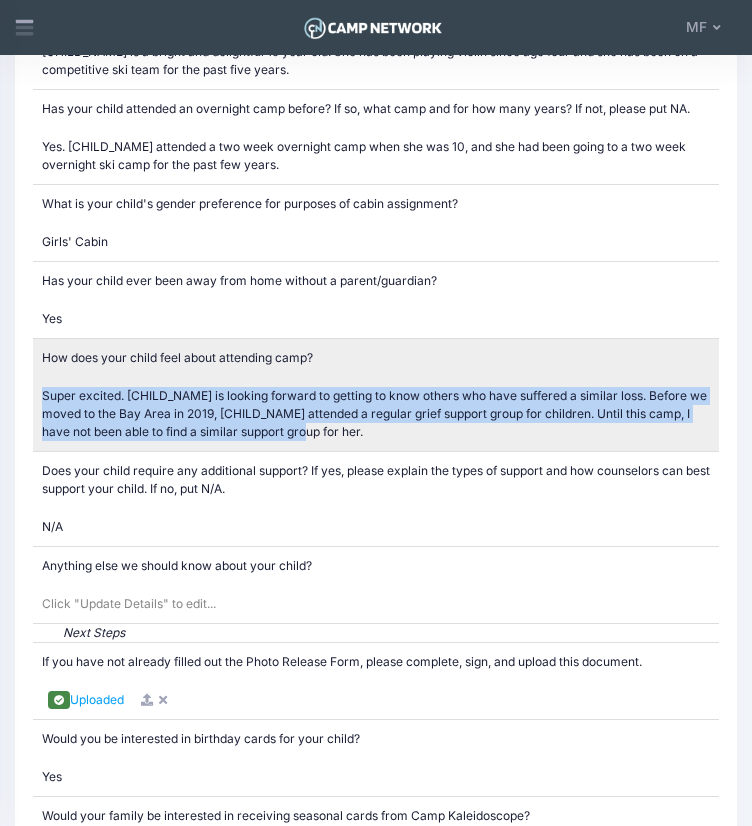 drag, startPoint x: 45, startPoint y: 401, endPoint x: 302, endPoint y: 433, distance: 258.98456 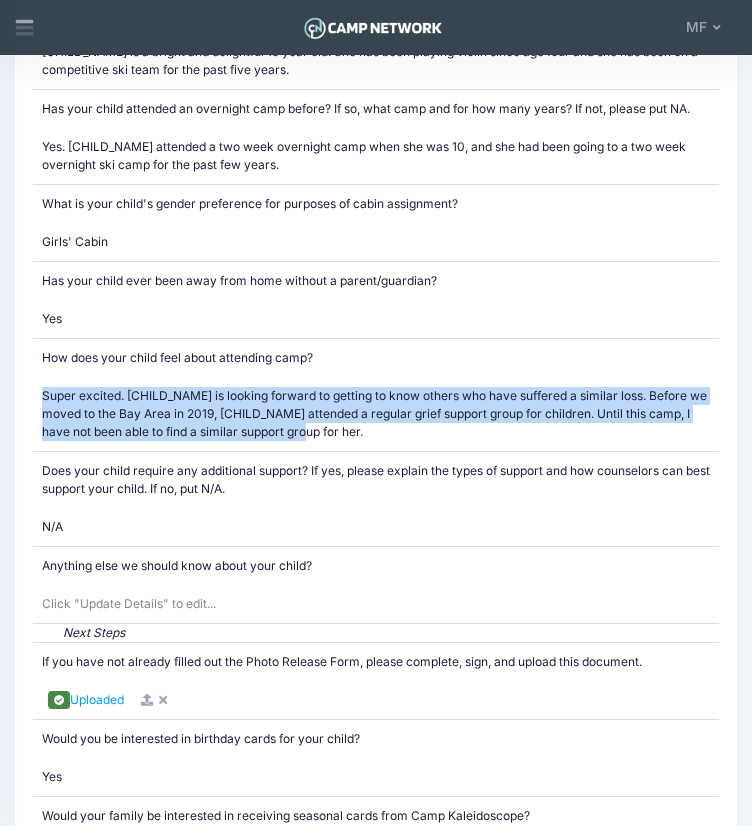 click on "This participant was registered for a different session originally and then switched into this session.
Participant's First Name Sofia
Participant's Last Name Hensel
Contact Email lilyhensel@yahoo.com
Login Email
lilyhensel@yahoo.com
Sofia CA" at bounding box center [376, -1134] 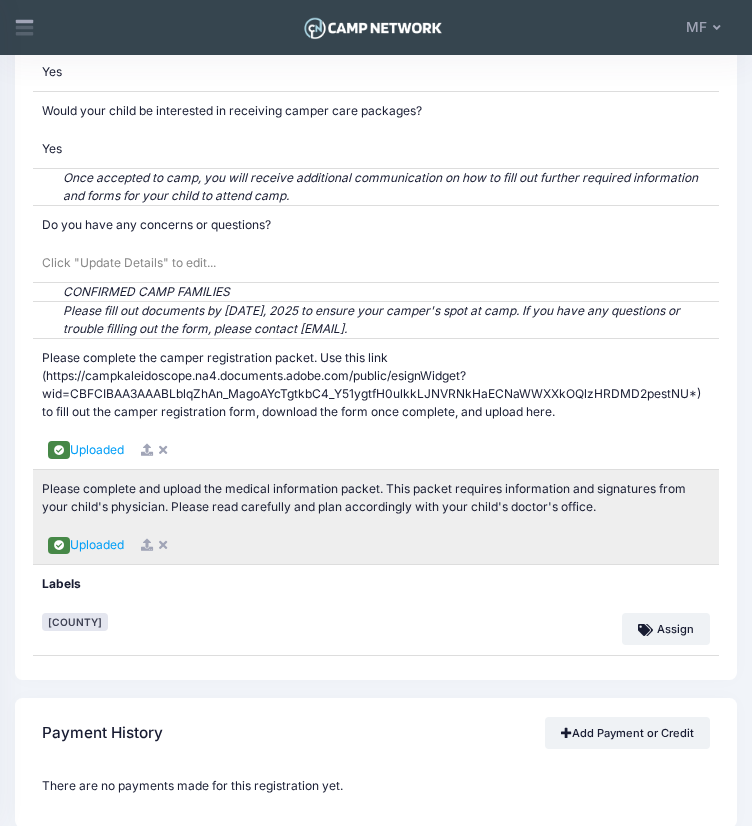 scroll, scrollTop: 5460, scrollLeft: 0, axis: vertical 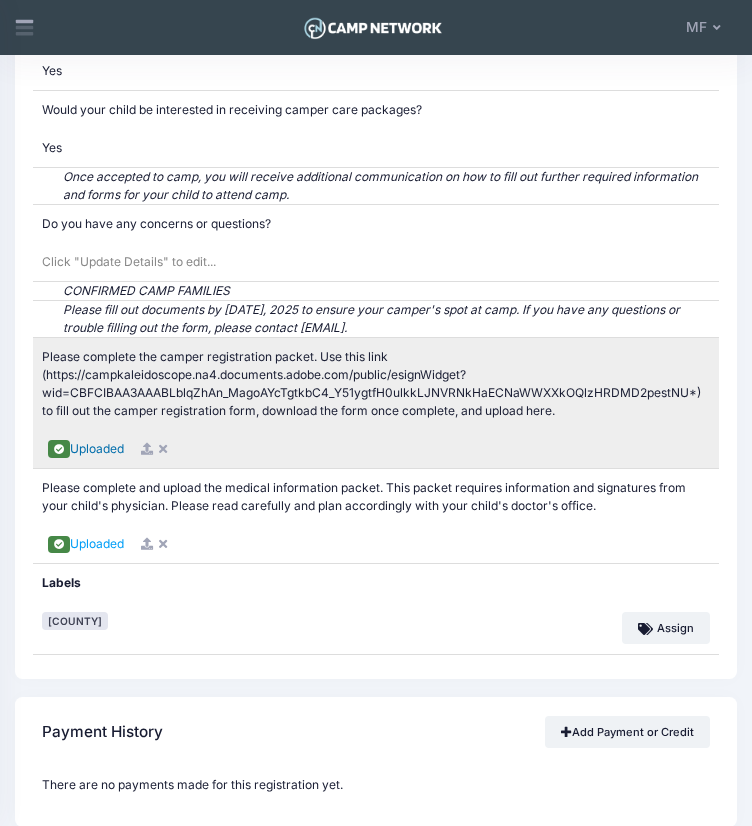 click on "Uploaded" at bounding box center [97, 448] 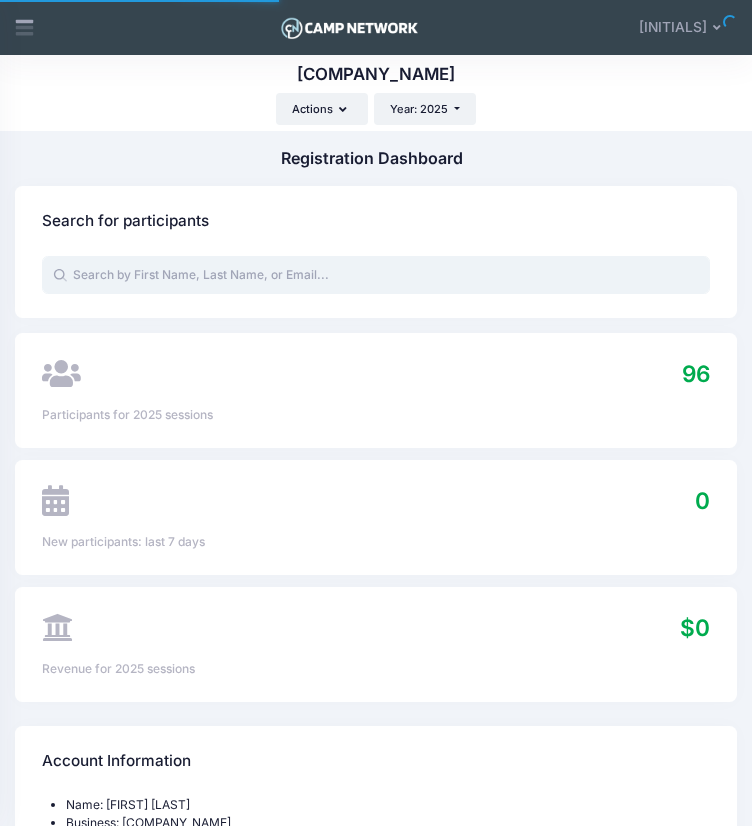 select 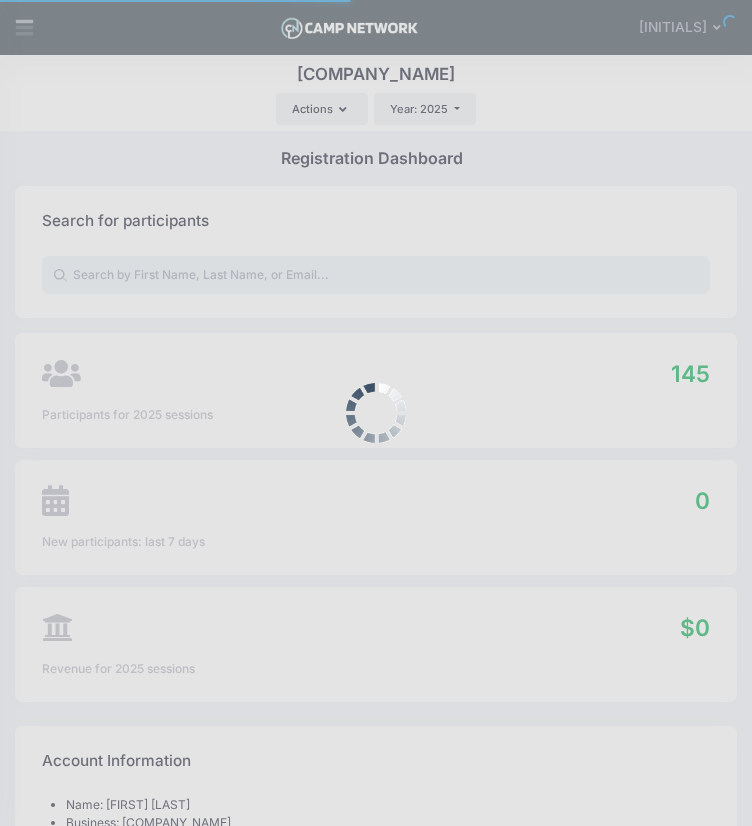 scroll, scrollTop: 0, scrollLeft: 0, axis: both 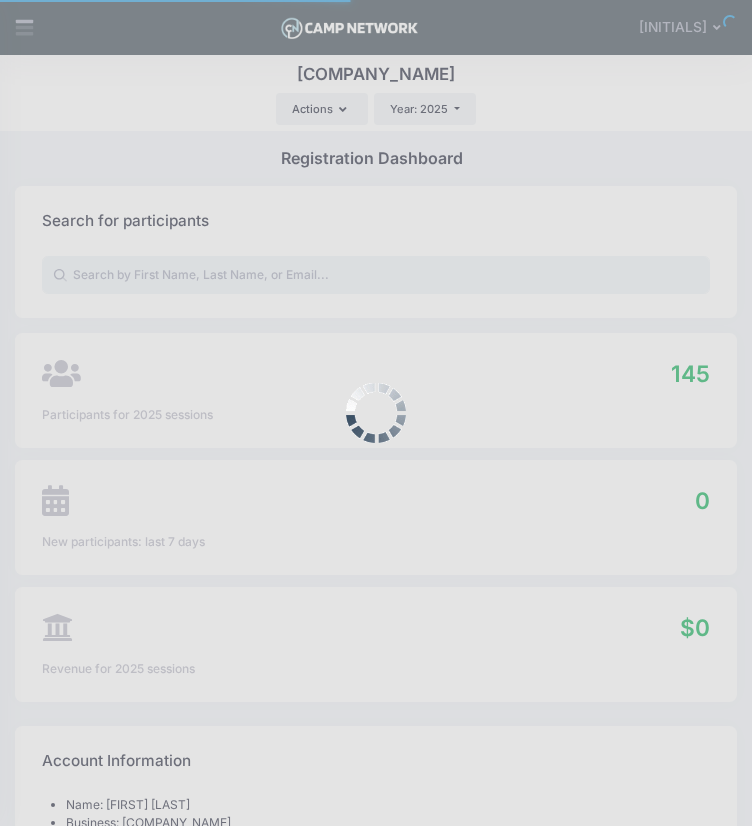 click on "Processing Request
Please wait...
Processing Request
Please wait...
Processing Request
Please wait...
Processing Request
Please wait..." at bounding box center [376, 413] 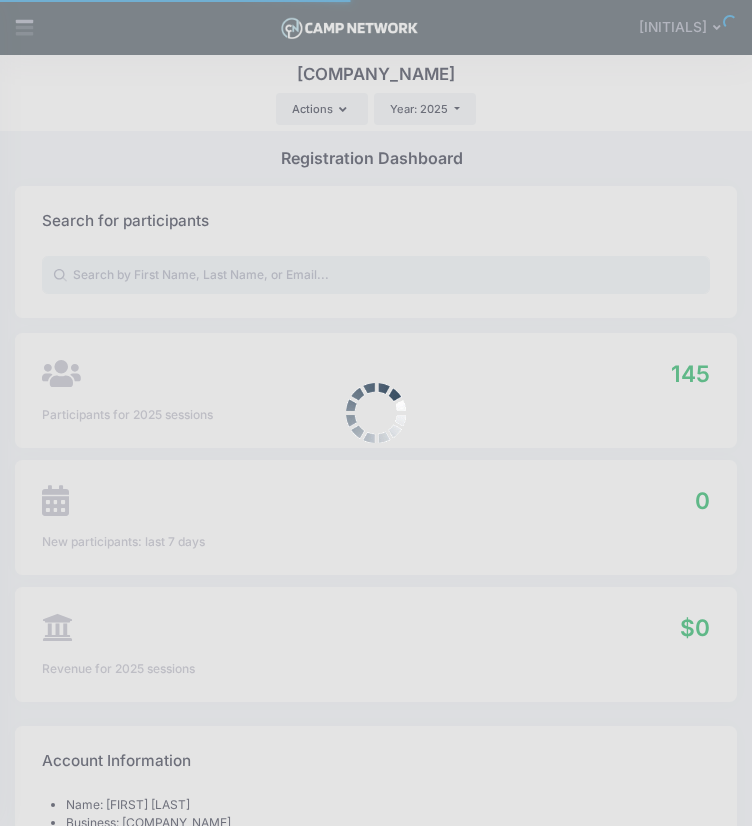scroll, scrollTop: 0, scrollLeft: 0, axis: both 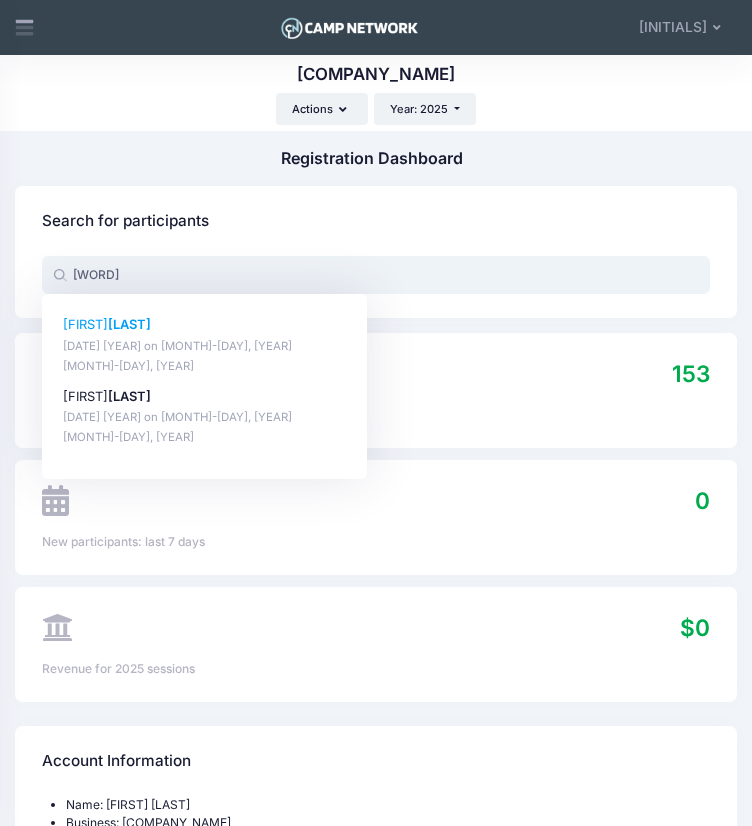 click on "Confirmed Family Registration Camp Kaleidoscope 2025 on Jun-16, 2025" at bounding box center (204, 346) 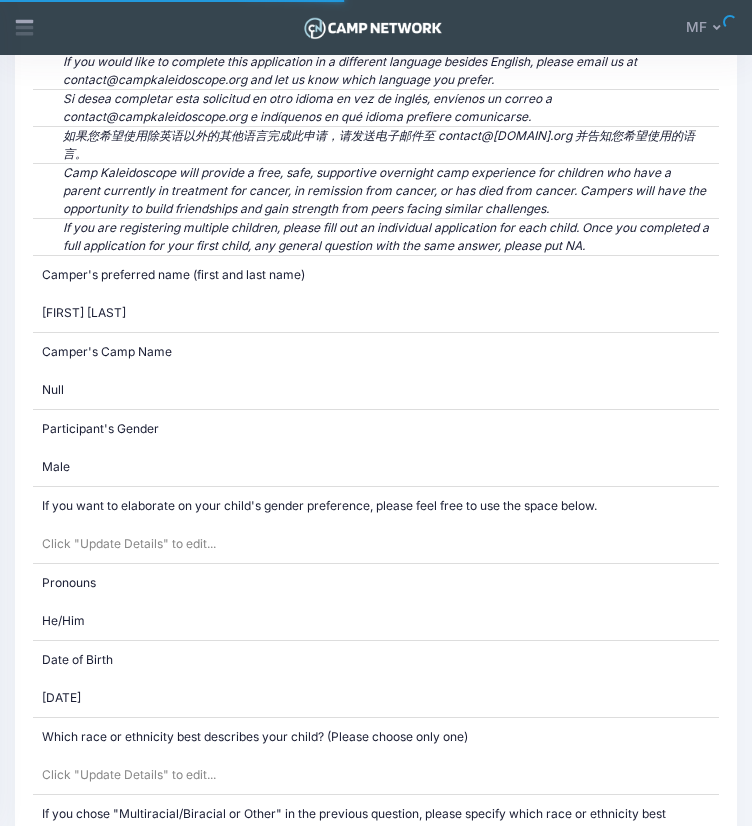 scroll, scrollTop: 0, scrollLeft: 0, axis: both 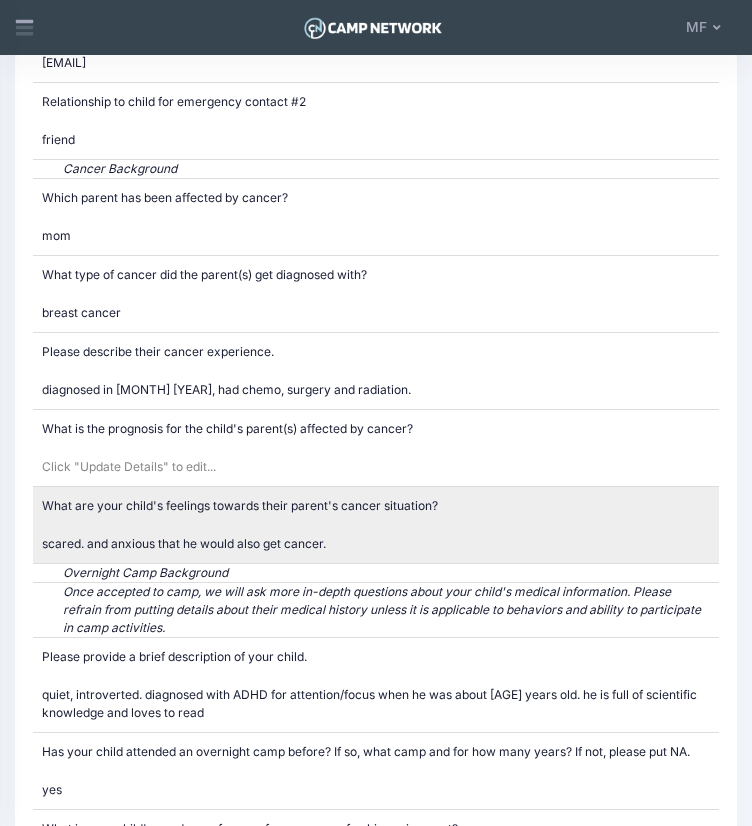 click on "scared. and anxious that he would also get cancer." at bounding box center [184, 543] 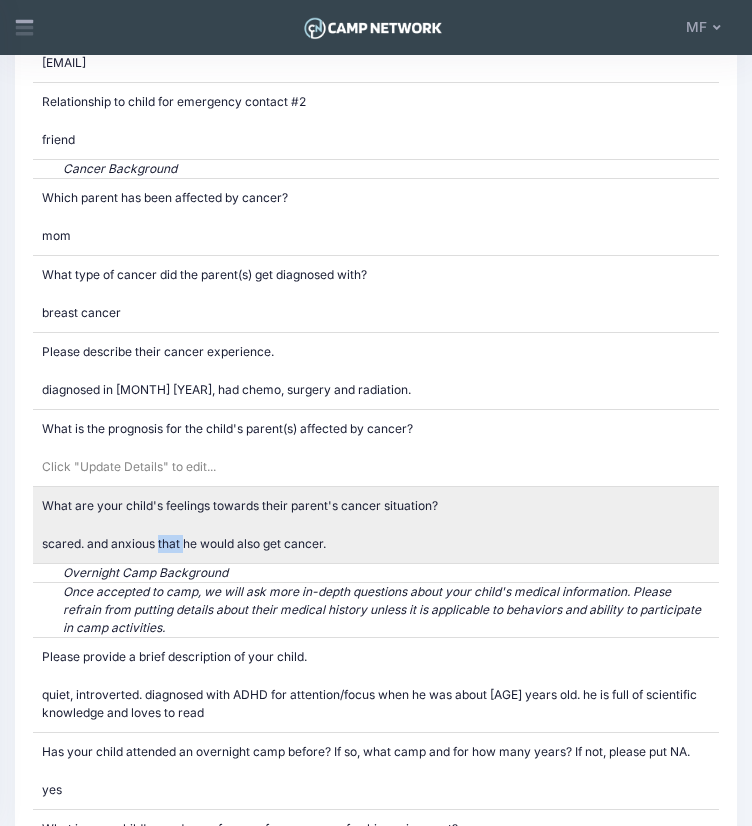 click on "scared. and anxious that he would also get cancer." at bounding box center [184, 543] 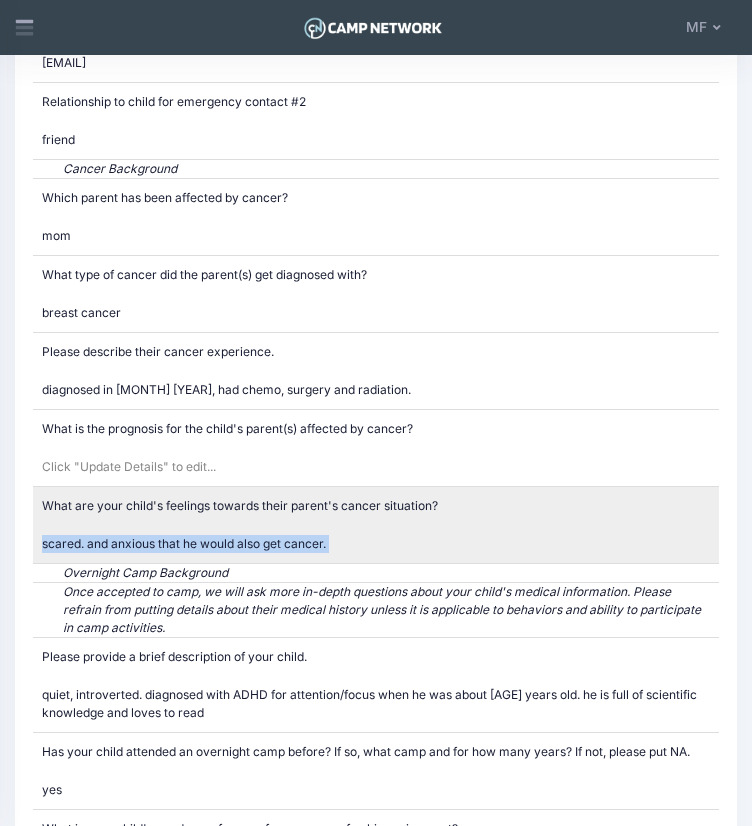 click on "scared. and anxious that he would also get cancer." at bounding box center (184, 543) 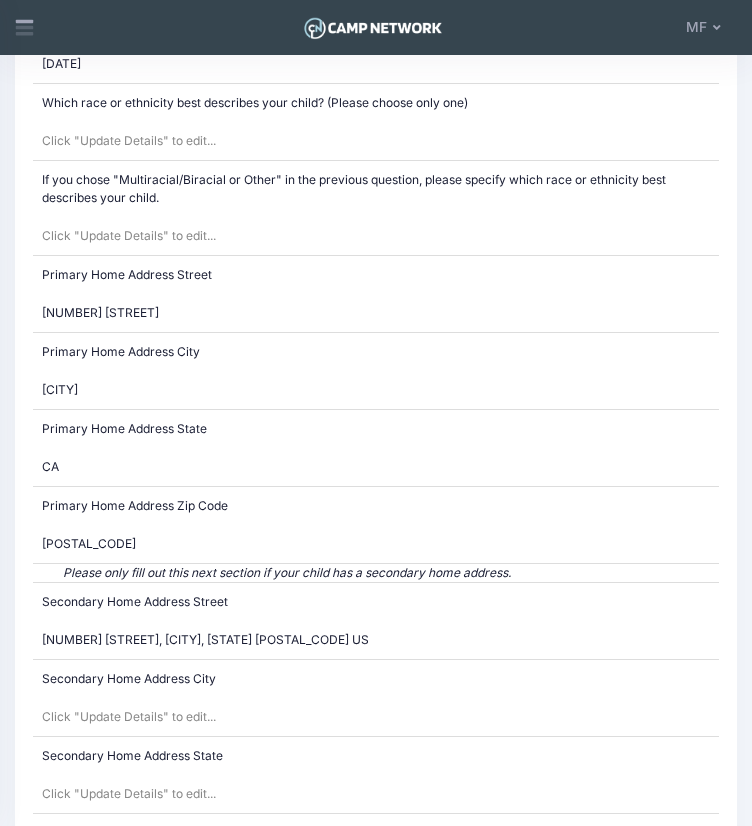 scroll, scrollTop: 1708, scrollLeft: 0, axis: vertical 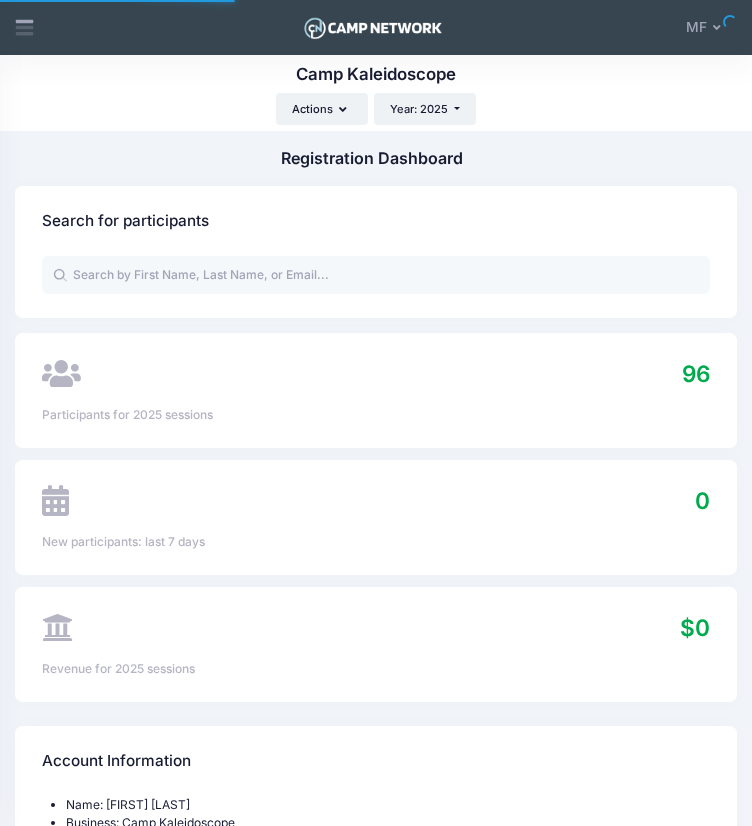select 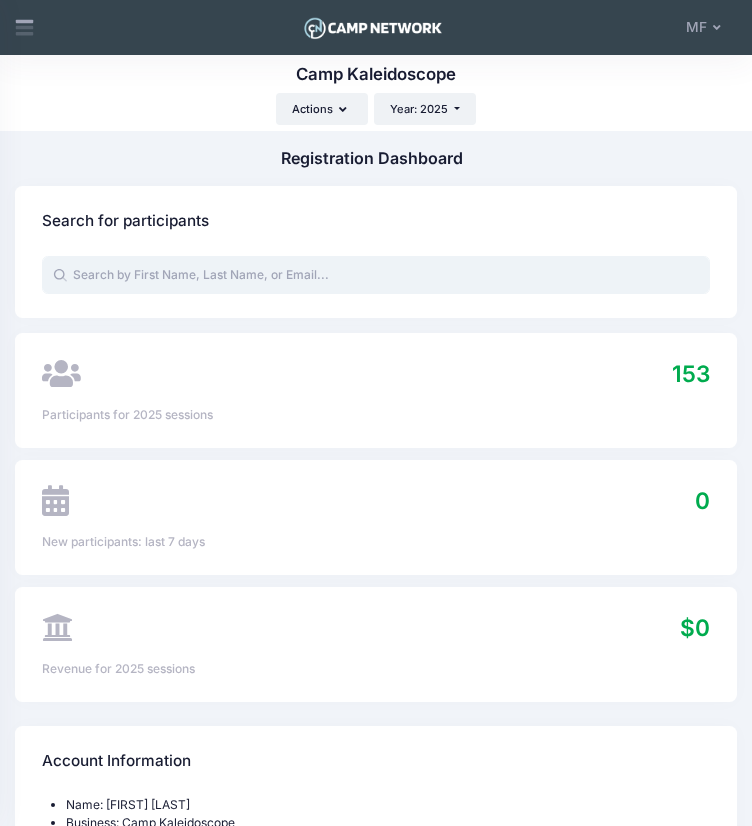click at bounding box center (376, 275) 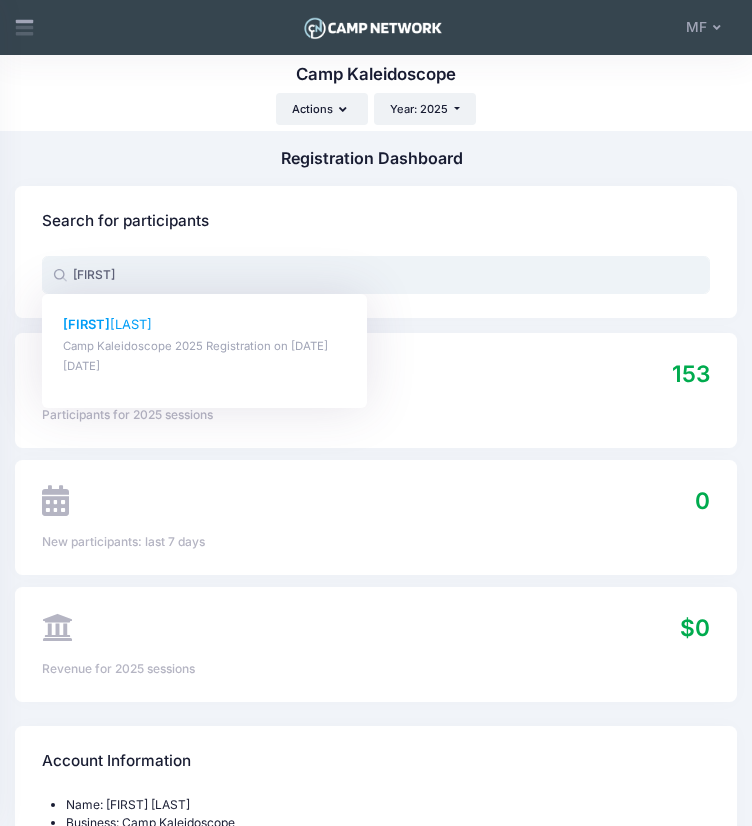 click on "Deen  Nizam" at bounding box center [204, 324] 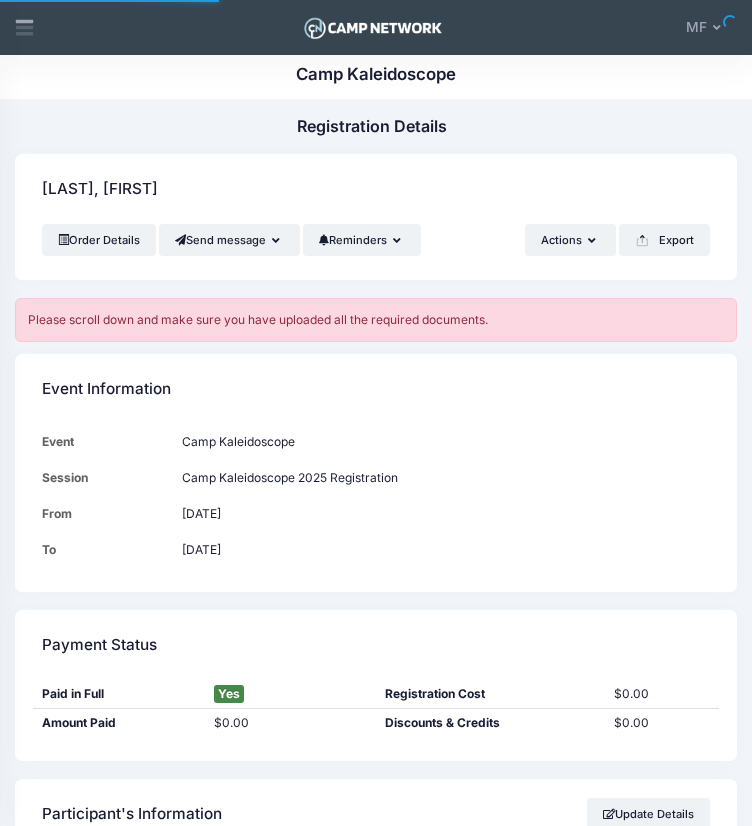 scroll, scrollTop: 240, scrollLeft: 0, axis: vertical 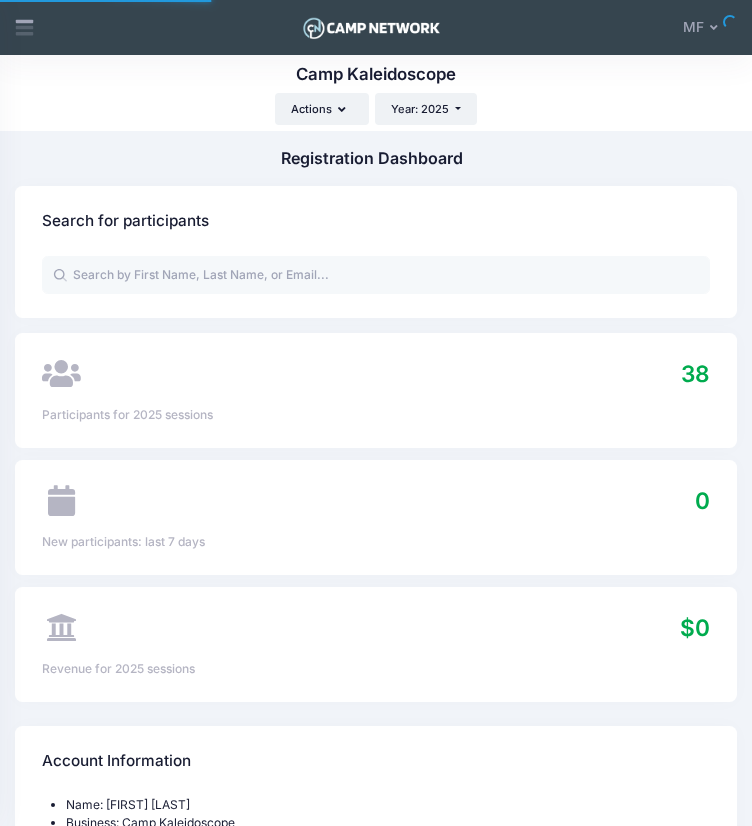 select 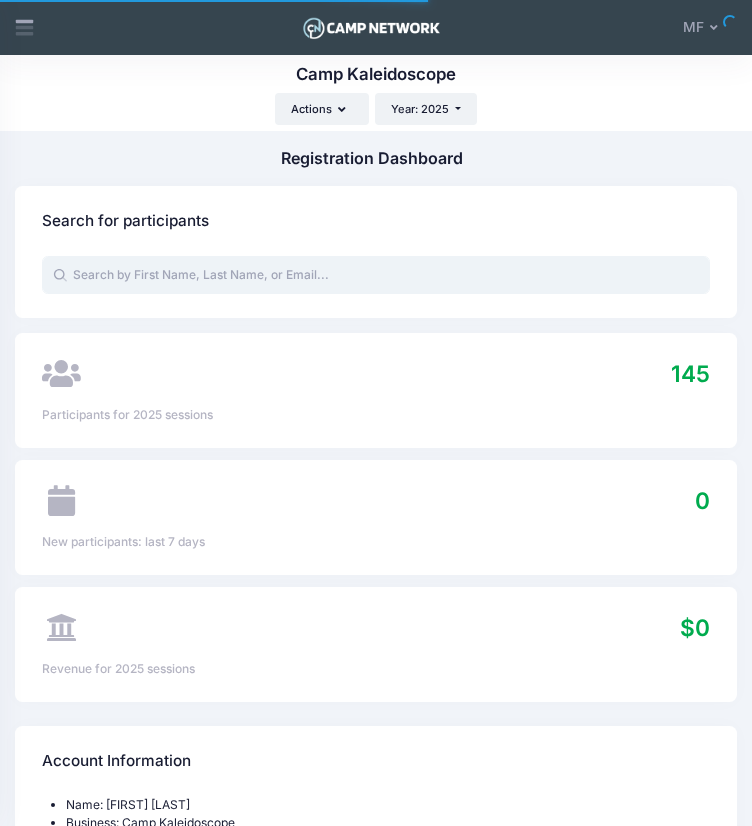 click at bounding box center [376, 275] 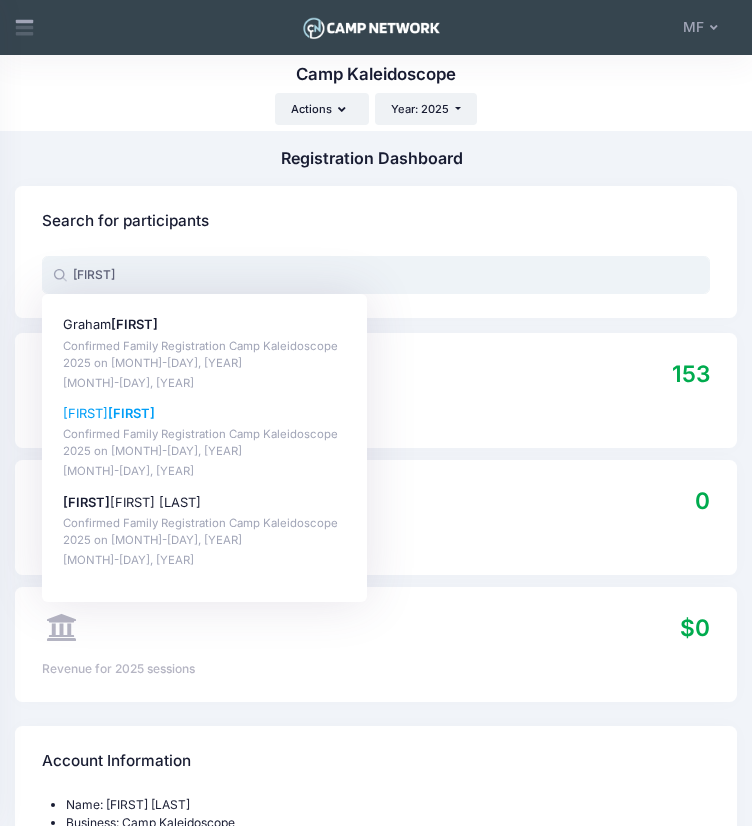 click on "Confirmed Family Registration Camp Kaleidoscope 2025 on Jun-16, 2025" at bounding box center [204, 443] 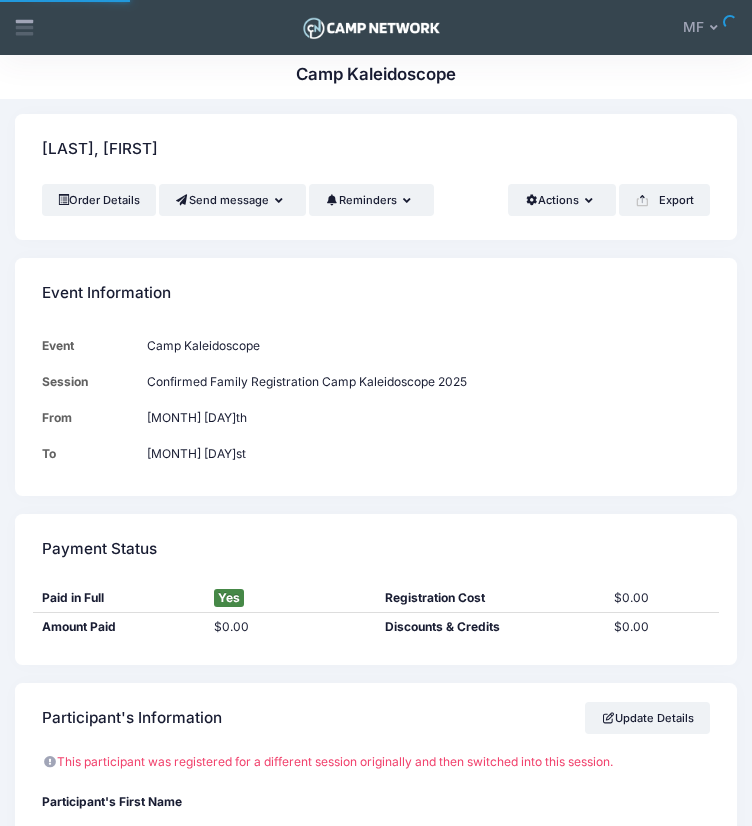 scroll, scrollTop: 0, scrollLeft: 0, axis: both 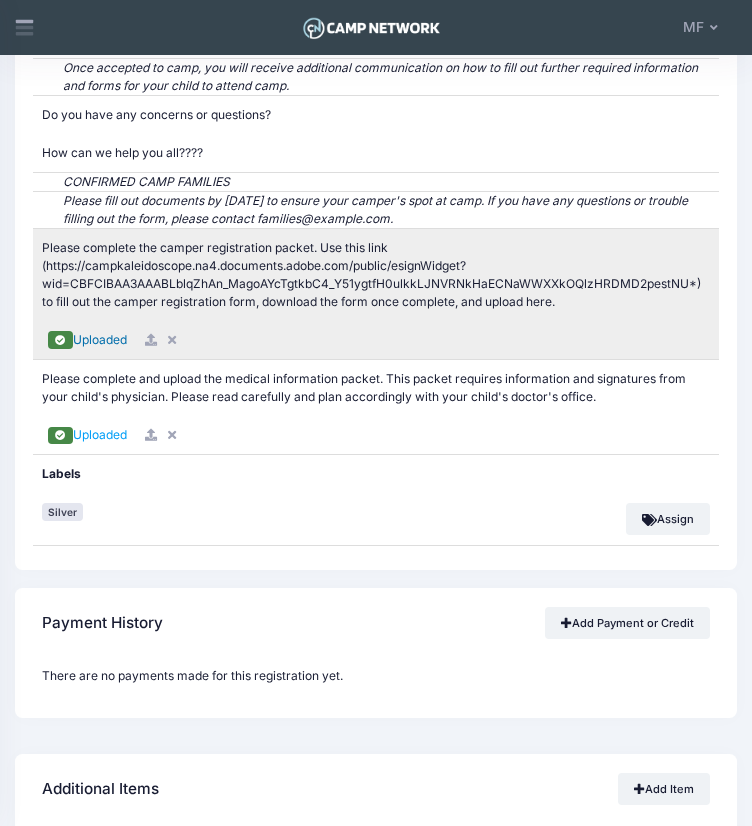 click on "Uploaded" at bounding box center [100, 339] 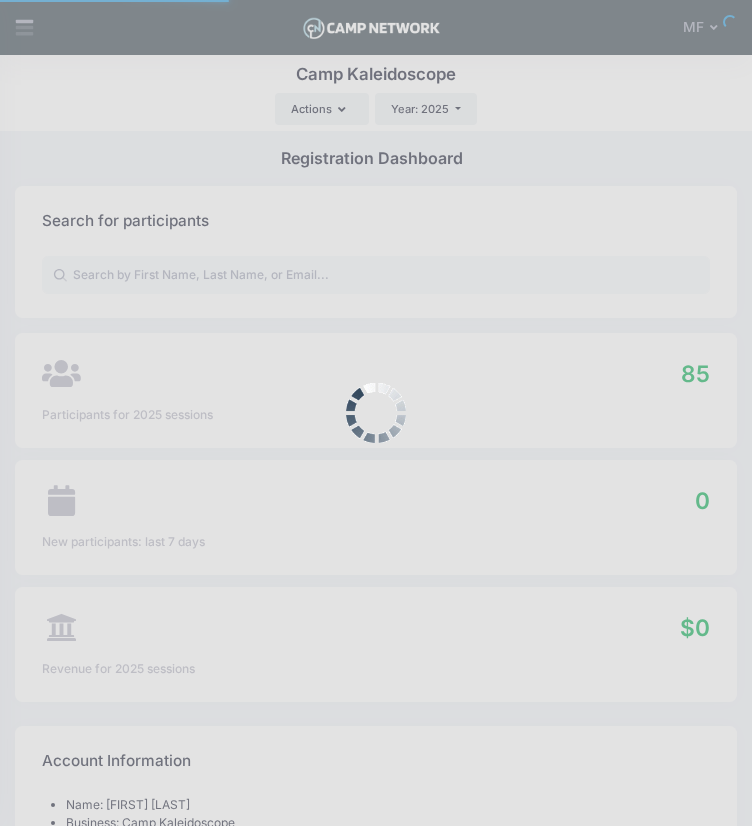 select 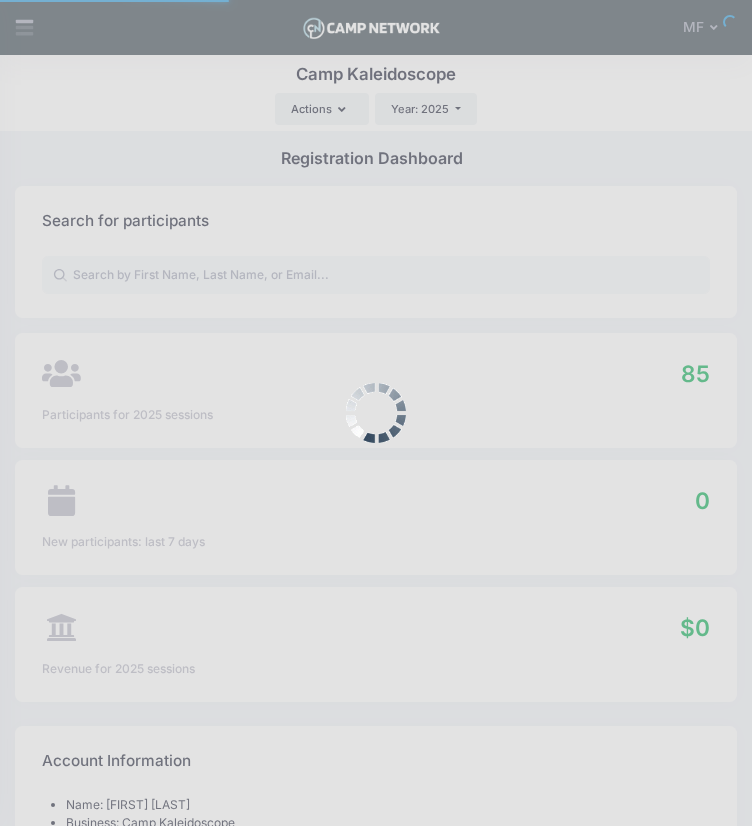 scroll, scrollTop: 0, scrollLeft: 0, axis: both 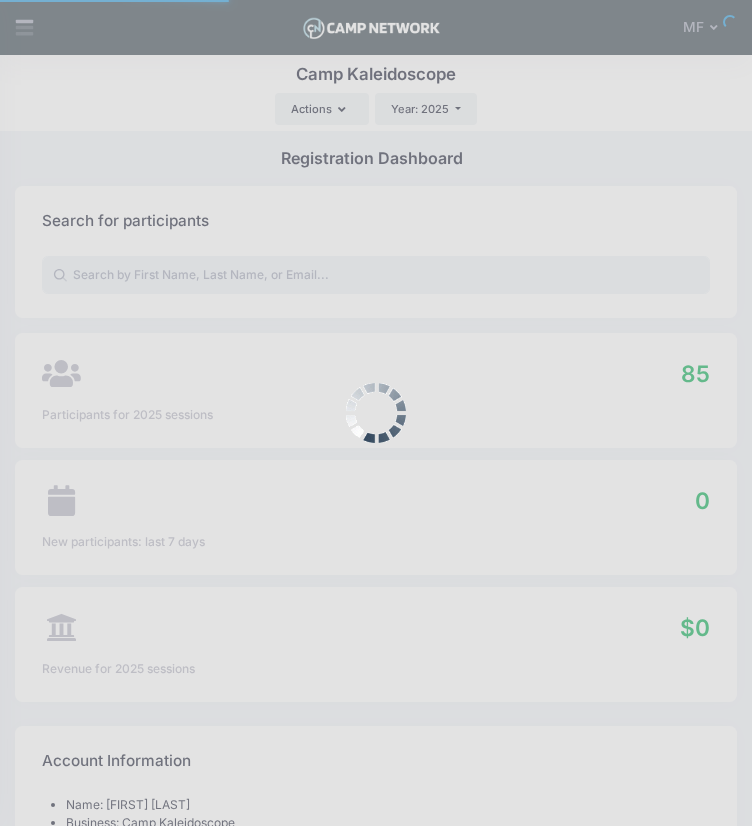 click at bounding box center (376, 275) 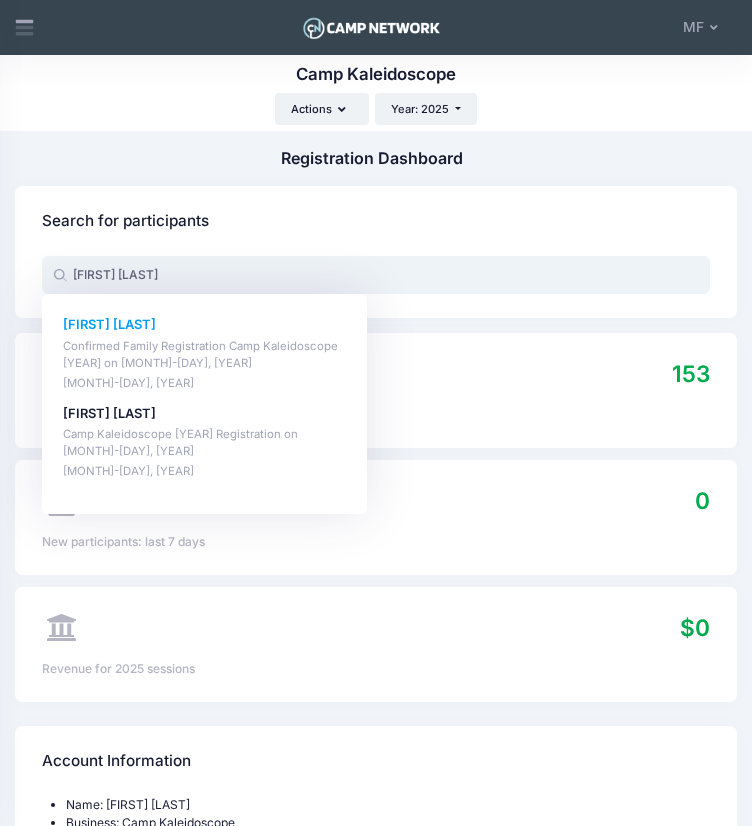 click on "Confirmed Family Registration Camp Kaleidoscope [YEAR] on [MONTH]-[DAY], [YEAR]" at bounding box center [204, 355] 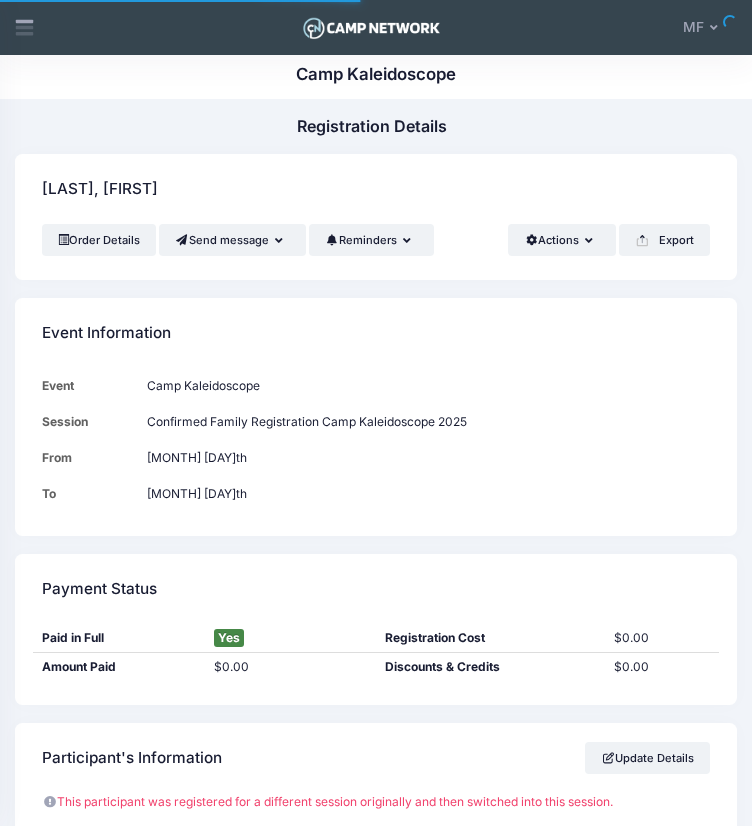 scroll, scrollTop: 1416, scrollLeft: 0, axis: vertical 